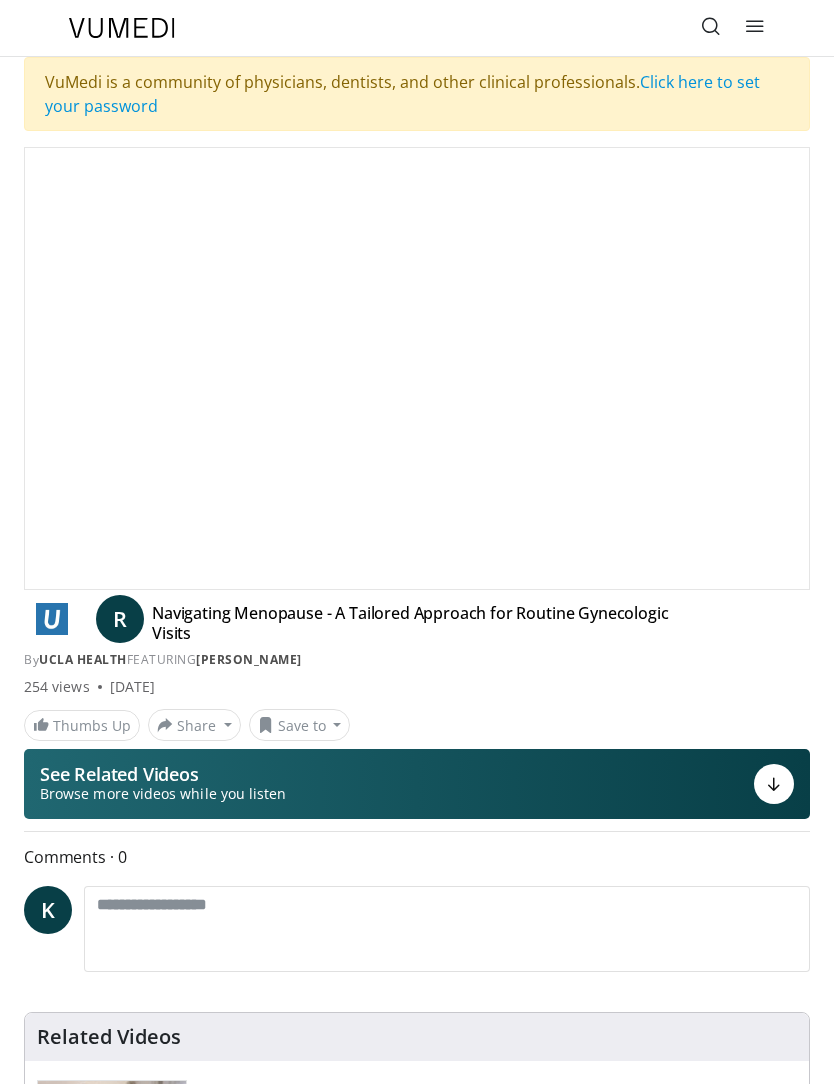 scroll, scrollTop: 0, scrollLeft: 0, axis: both 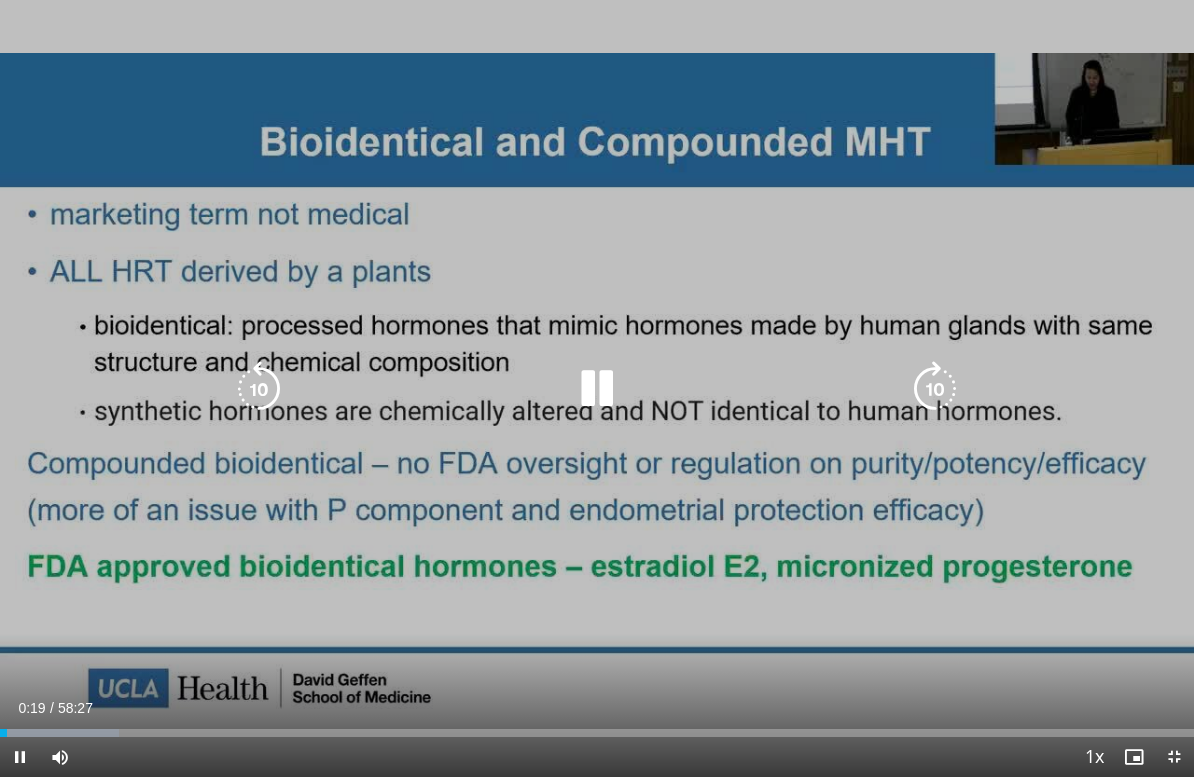 click at bounding box center (935, 389) 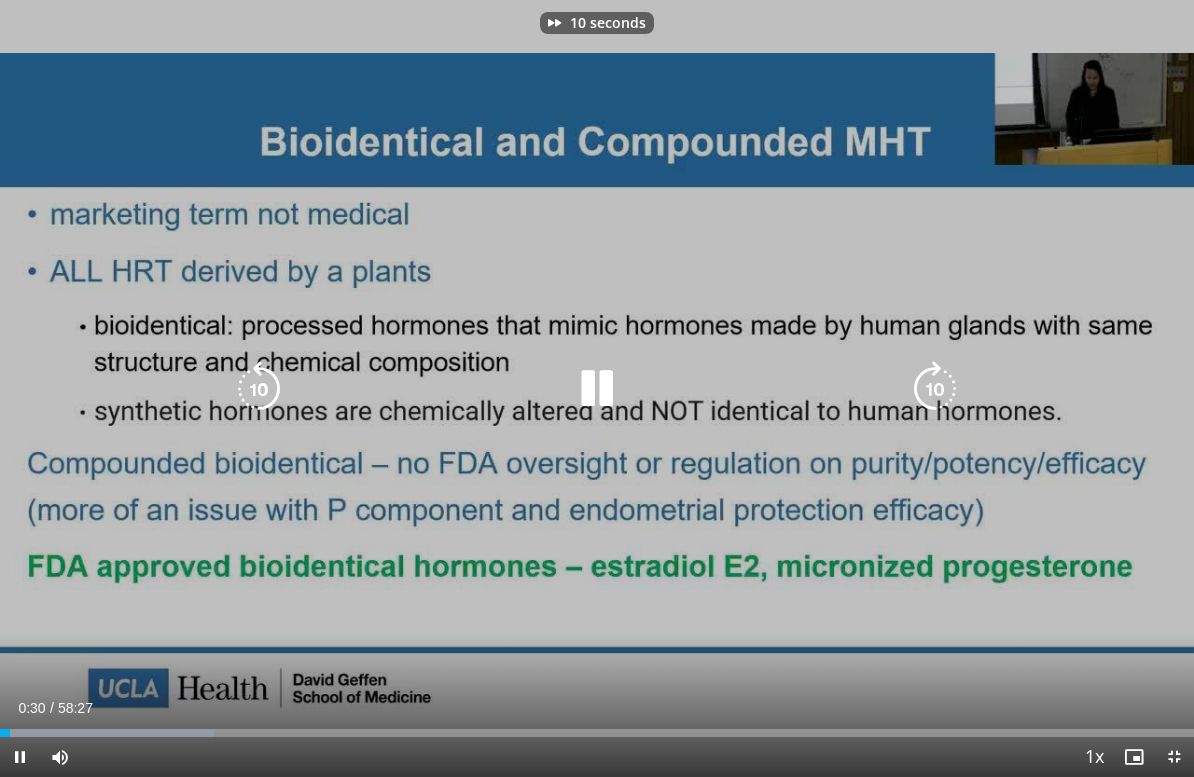 click at bounding box center (935, 389) 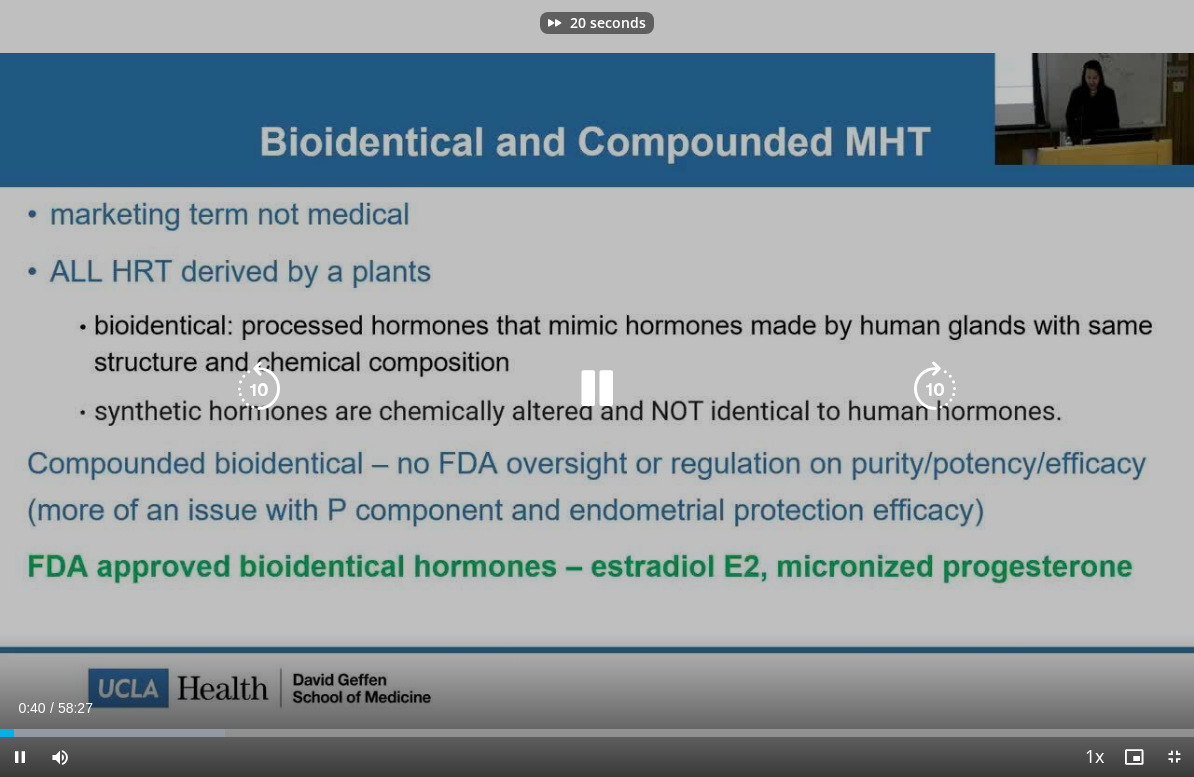 click at bounding box center (935, 389) 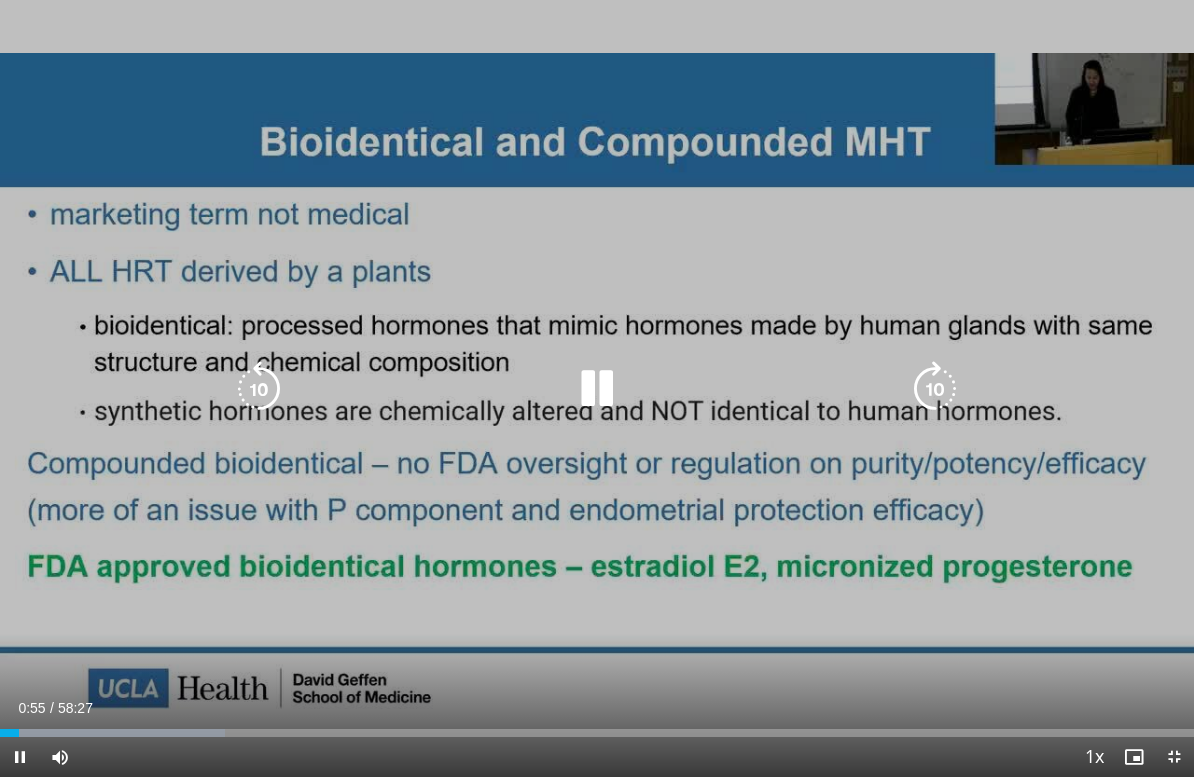 click at bounding box center [935, 389] 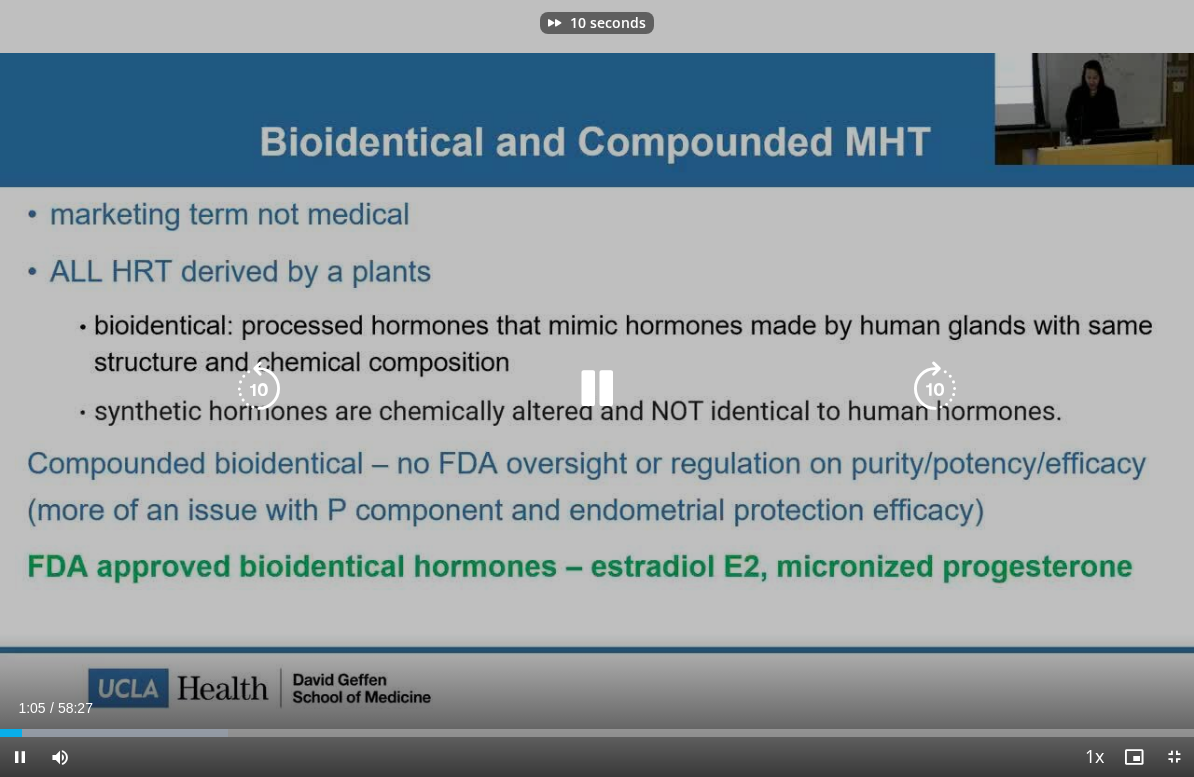 click at bounding box center [935, 389] 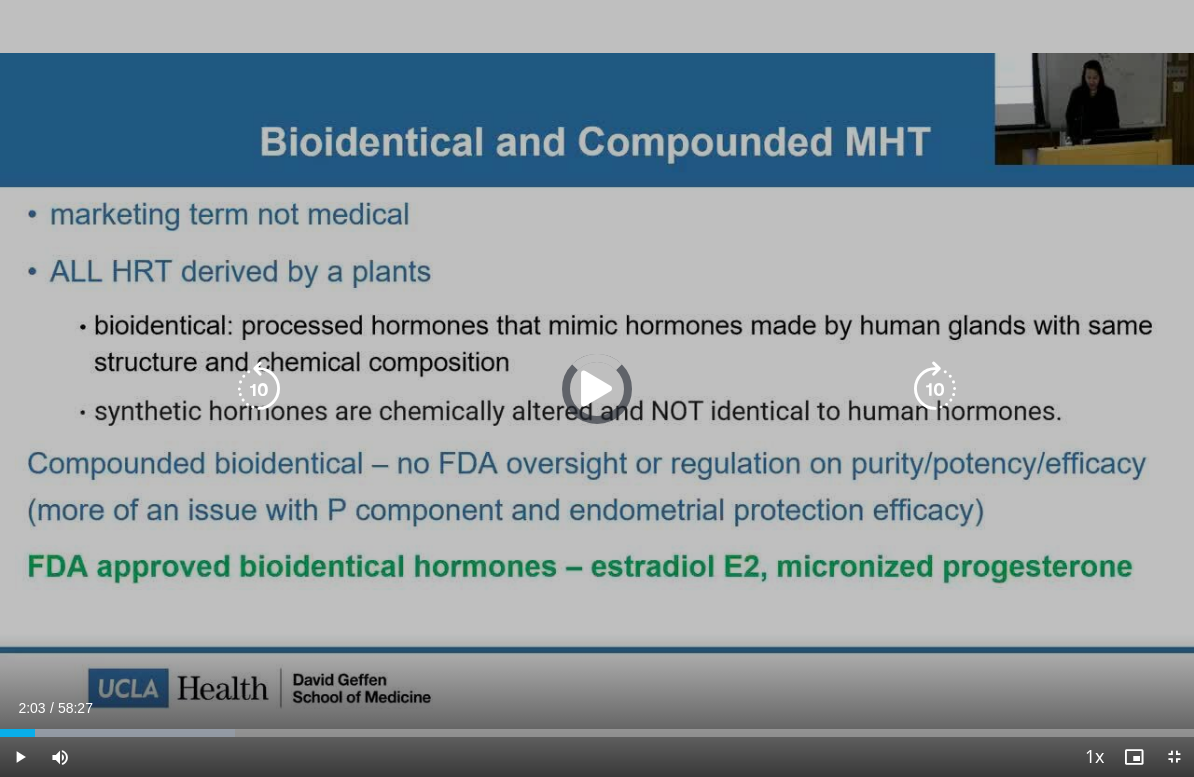 click at bounding box center [125, 733] 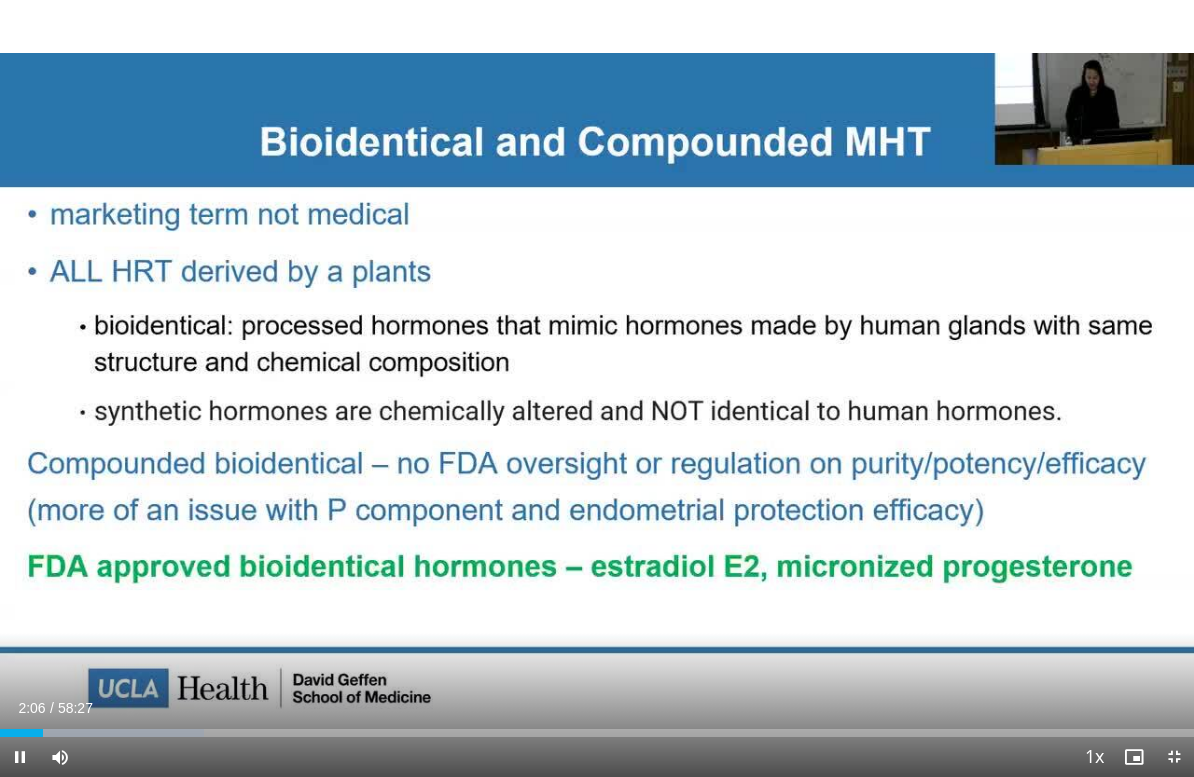 click at bounding box center (122, 733) 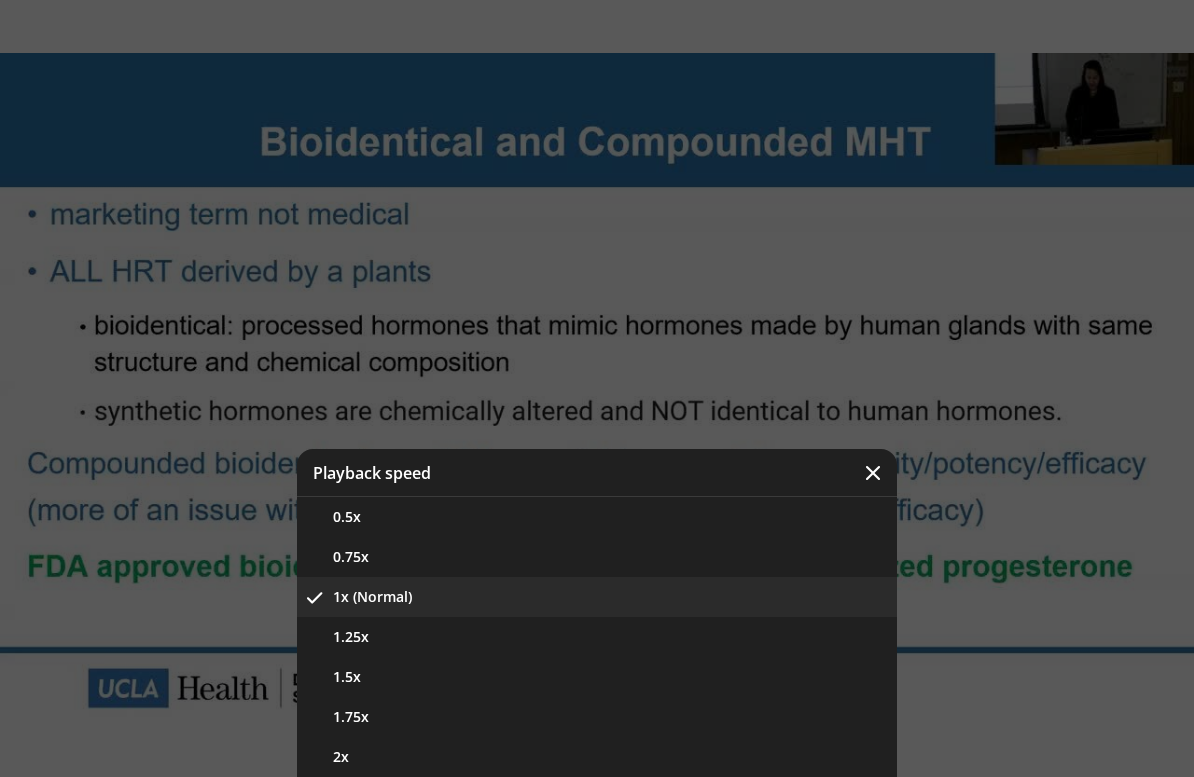 click on "2x" at bounding box center (597, 757) 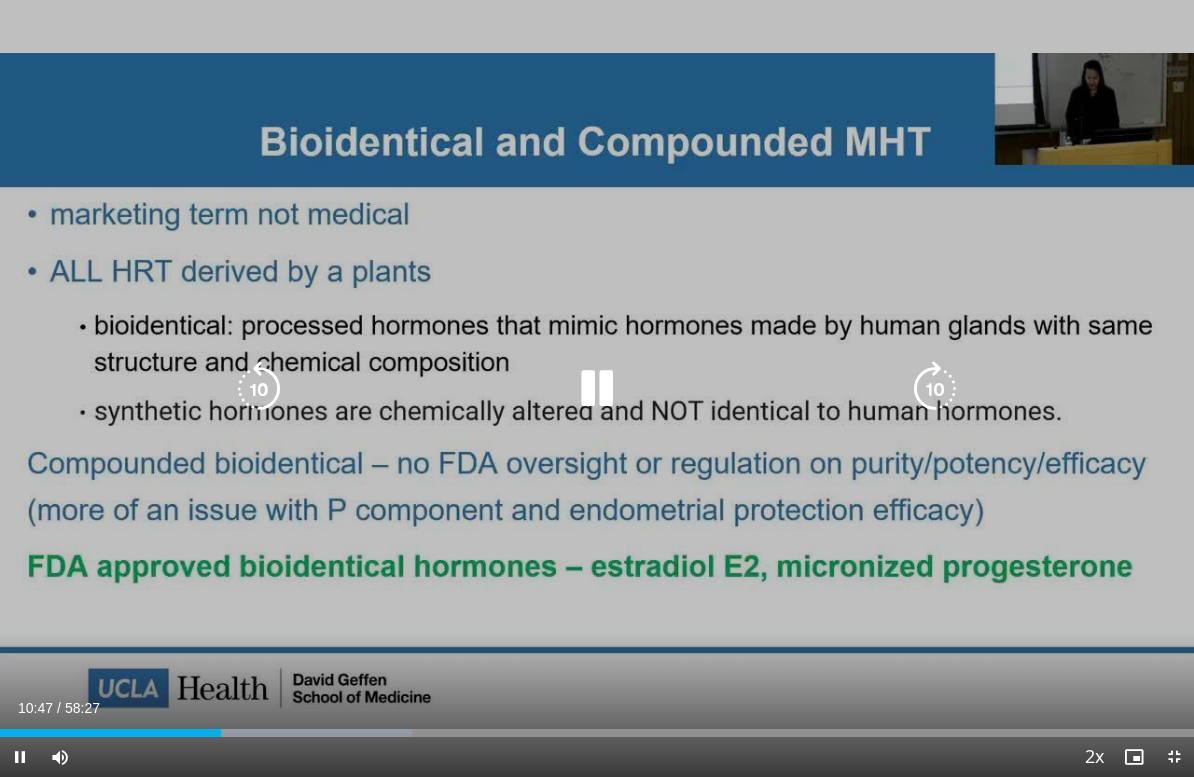click at bounding box center (597, 389) 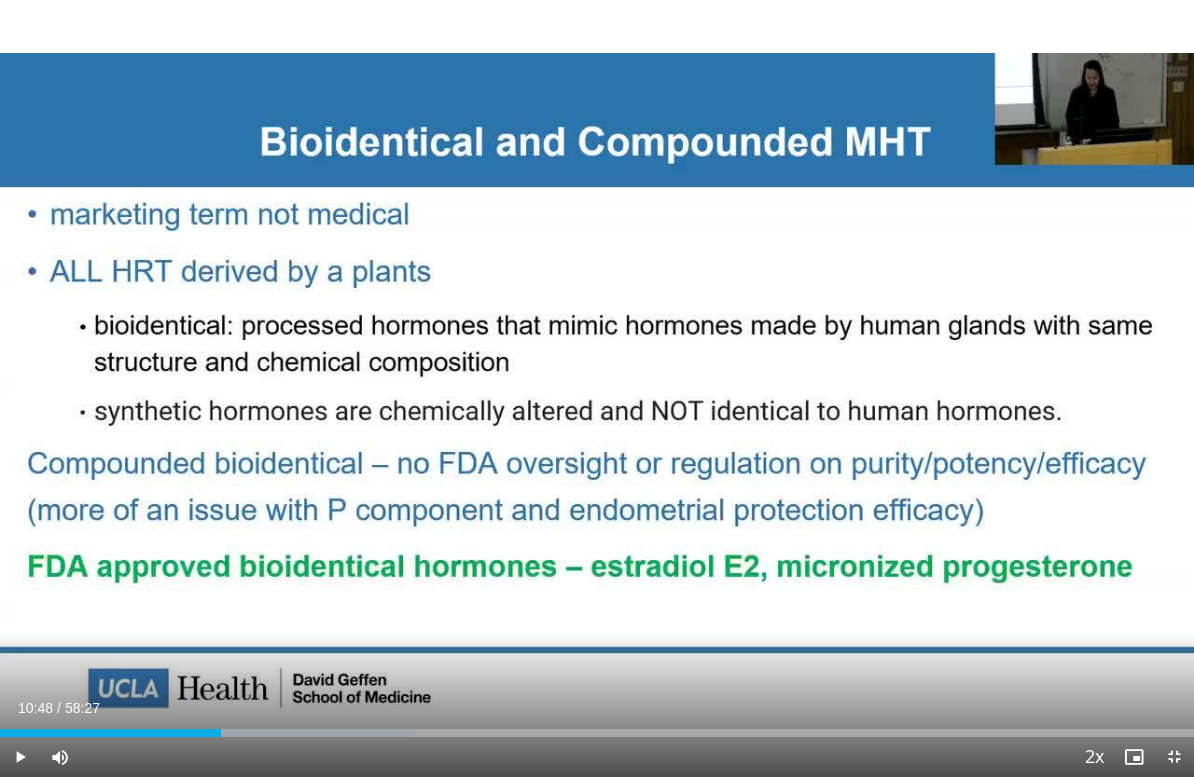 click on "20 seconds
Tap to unmute" at bounding box center [597, 388] 